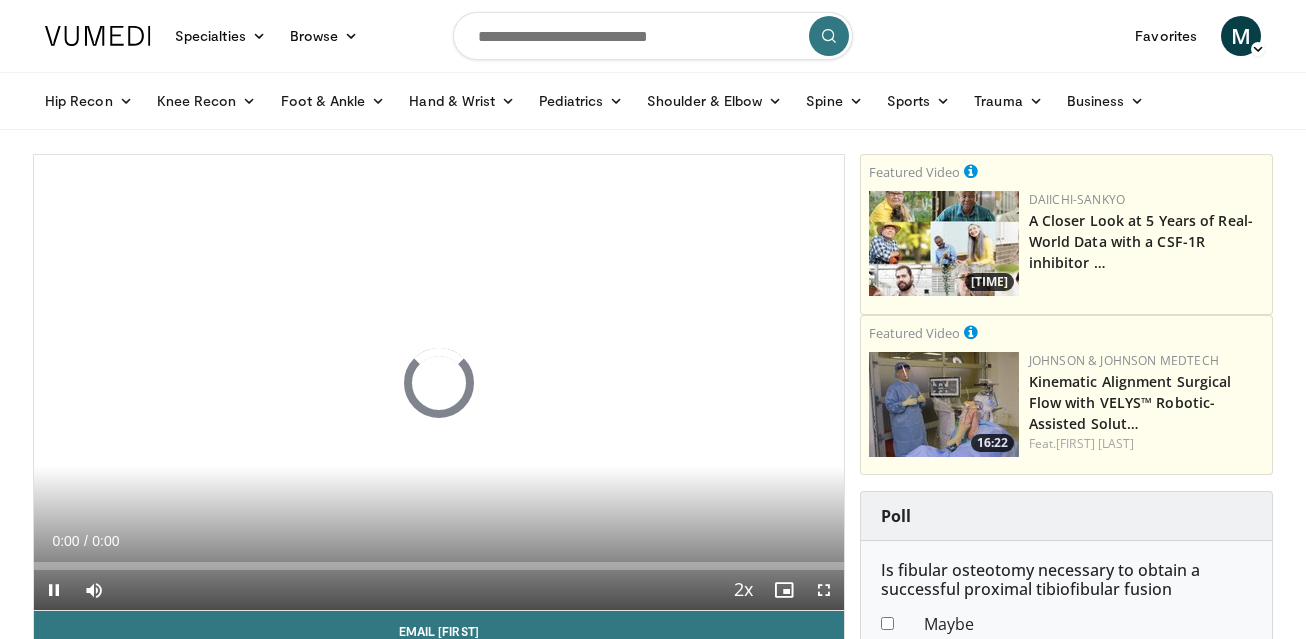 scroll, scrollTop: 0, scrollLeft: 0, axis: both 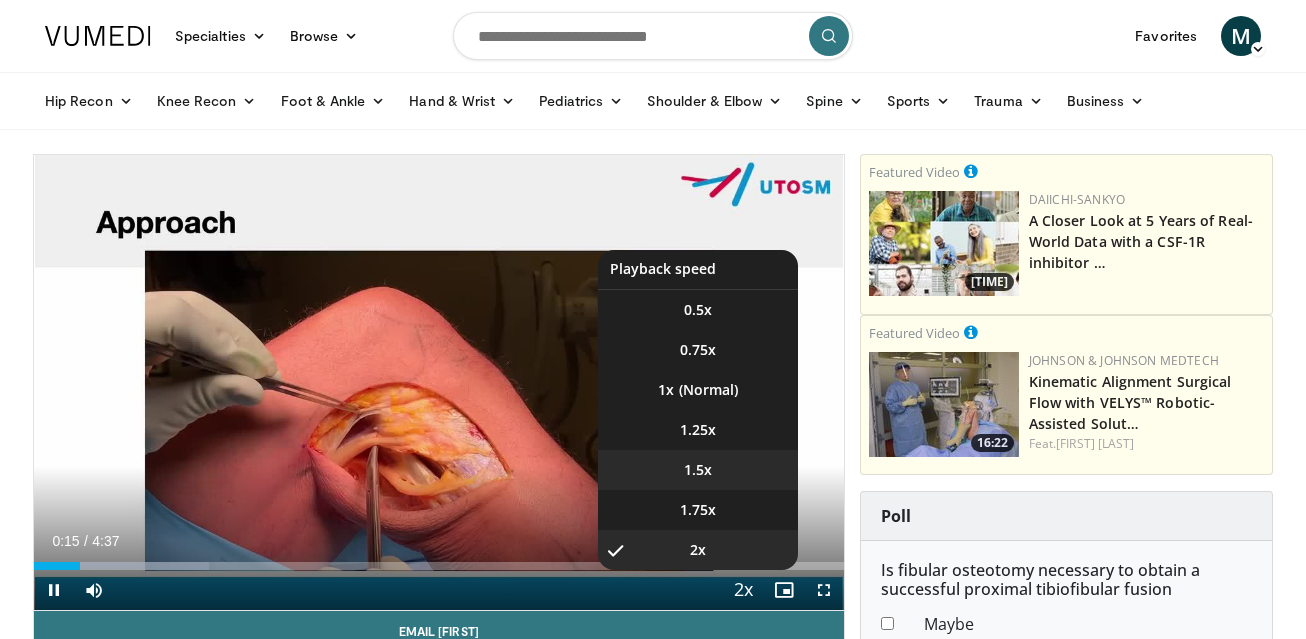 click on "1.5x" at bounding box center [698, 470] 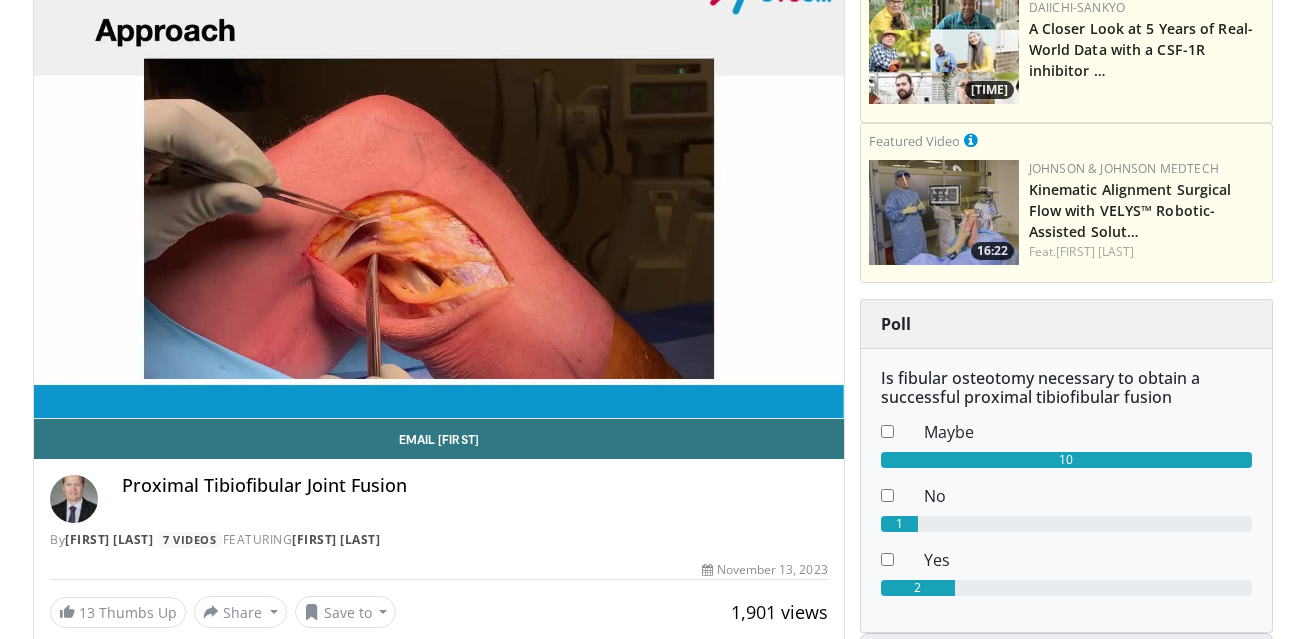 scroll, scrollTop: 193, scrollLeft: 0, axis: vertical 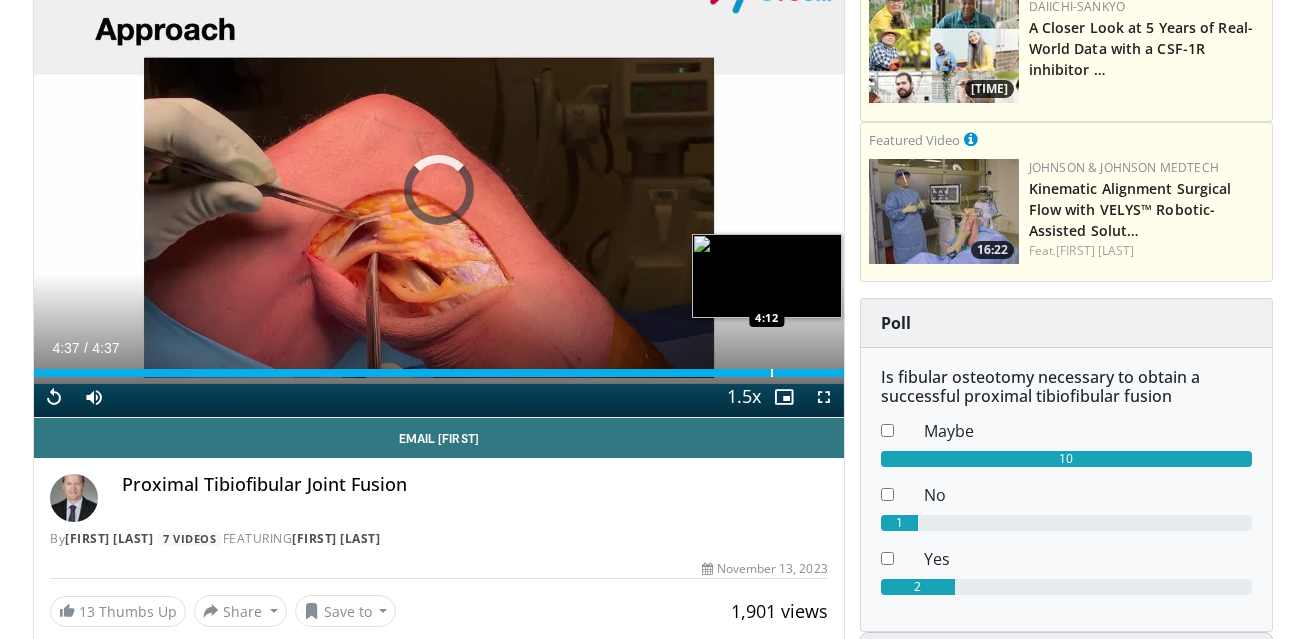 click at bounding box center [772, 373] 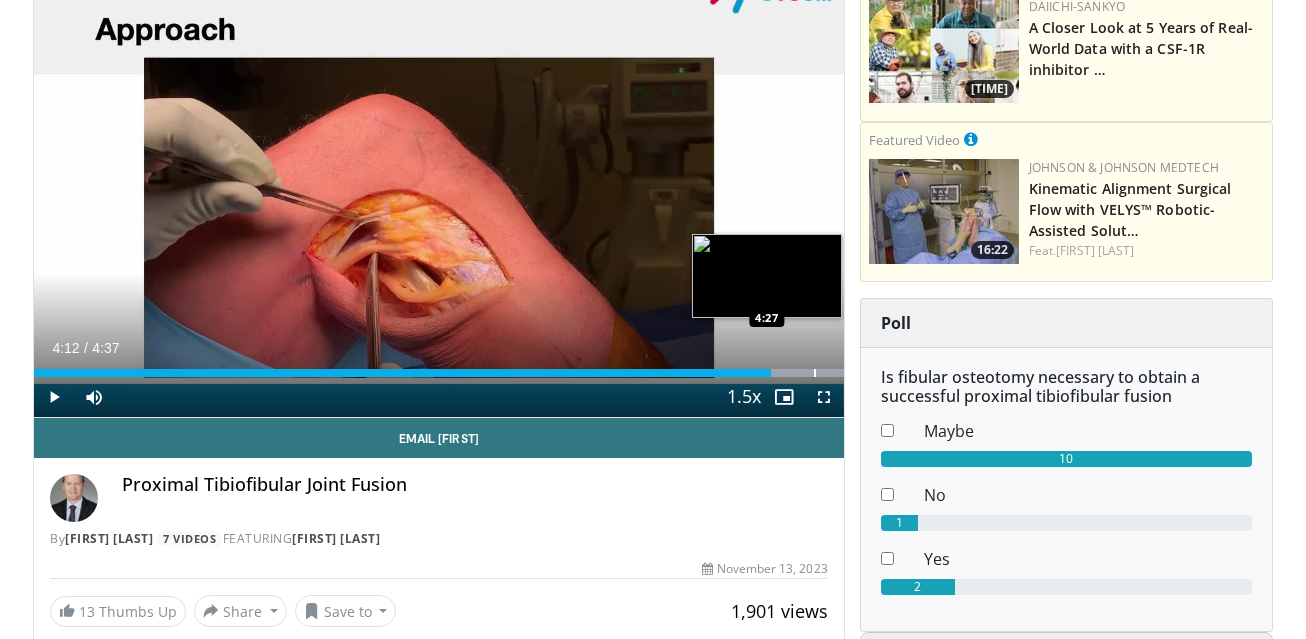 click at bounding box center [815, 373] 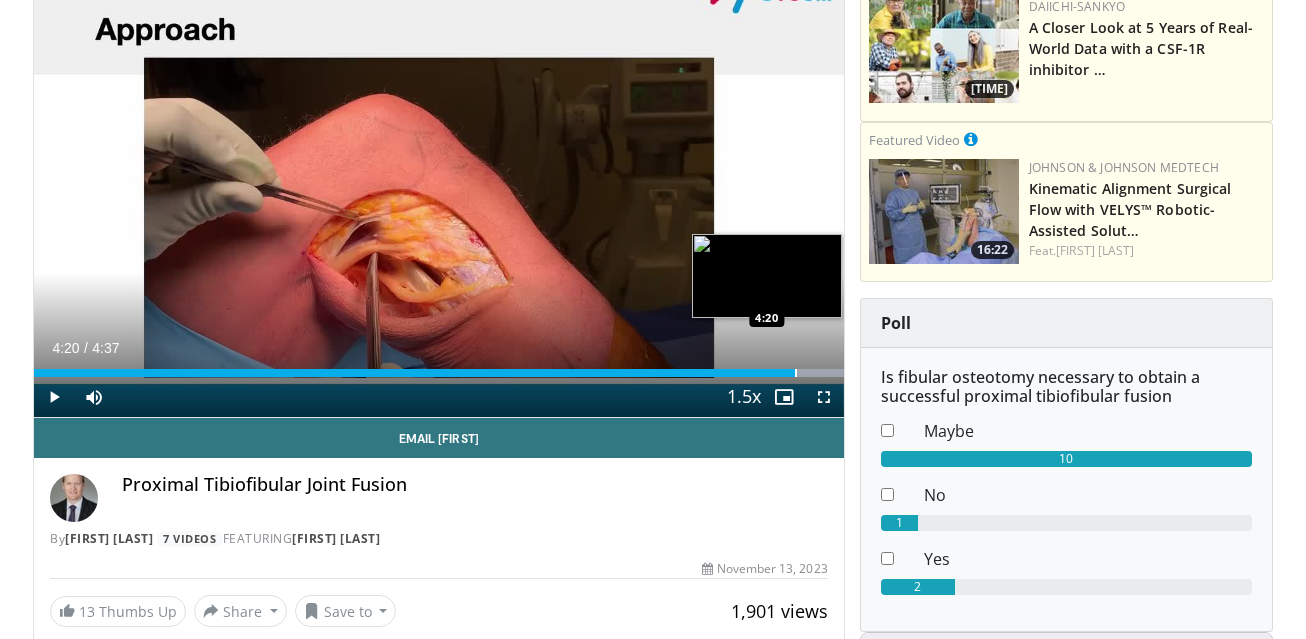 click at bounding box center [796, 373] 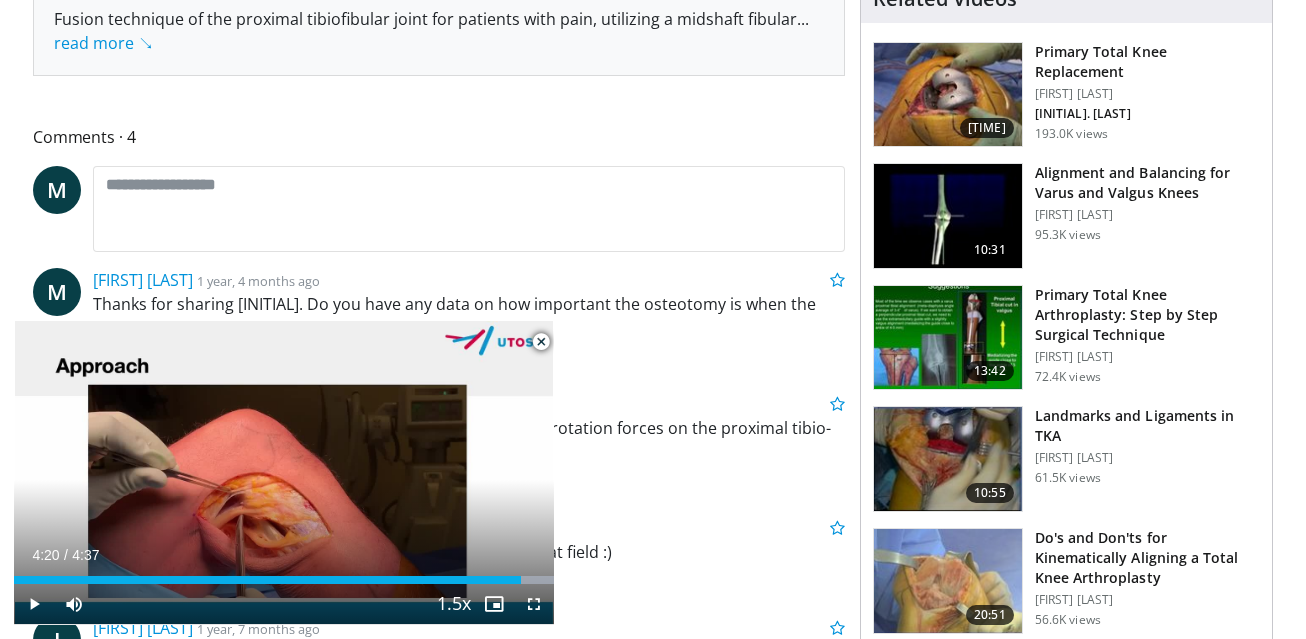 scroll, scrollTop: 858, scrollLeft: 0, axis: vertical 